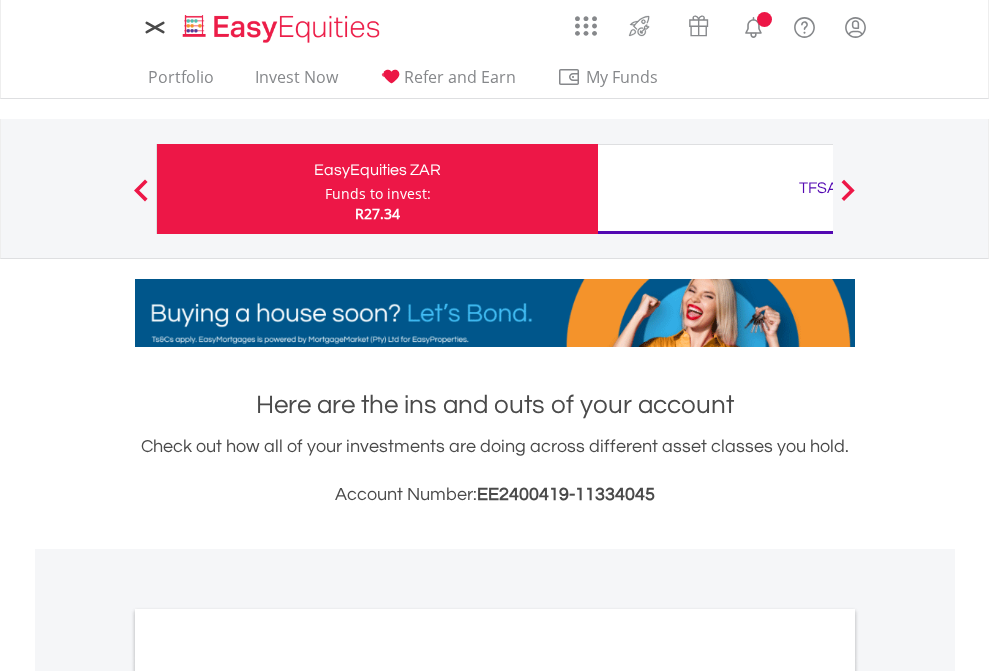 scroll, scrollTop: 0, scrollLeft: 0, axis: both 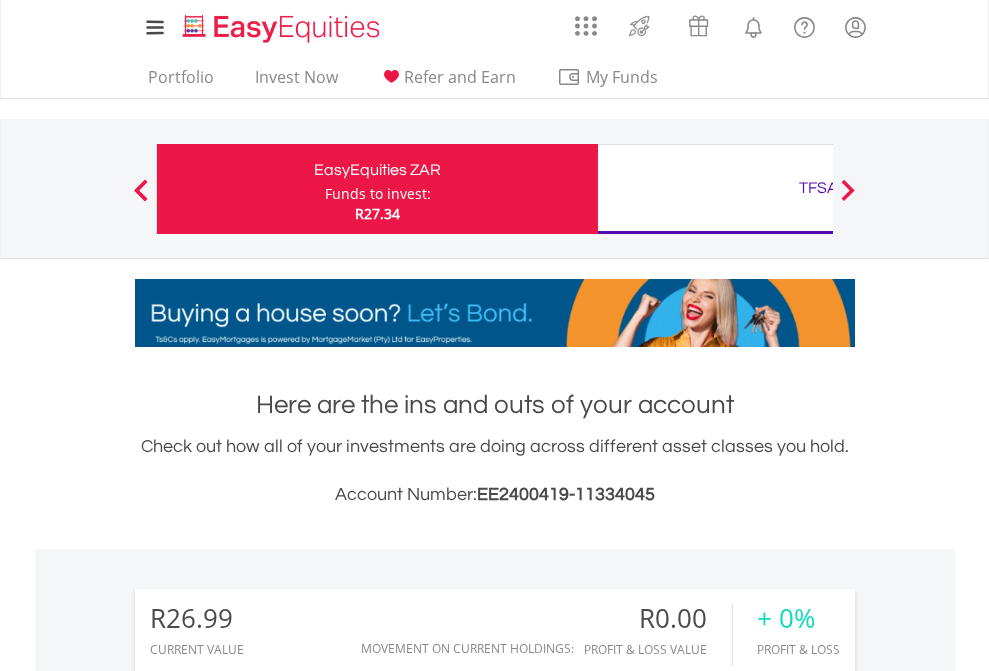 click on "Funds to invest:" at bounding box center (378, 194) 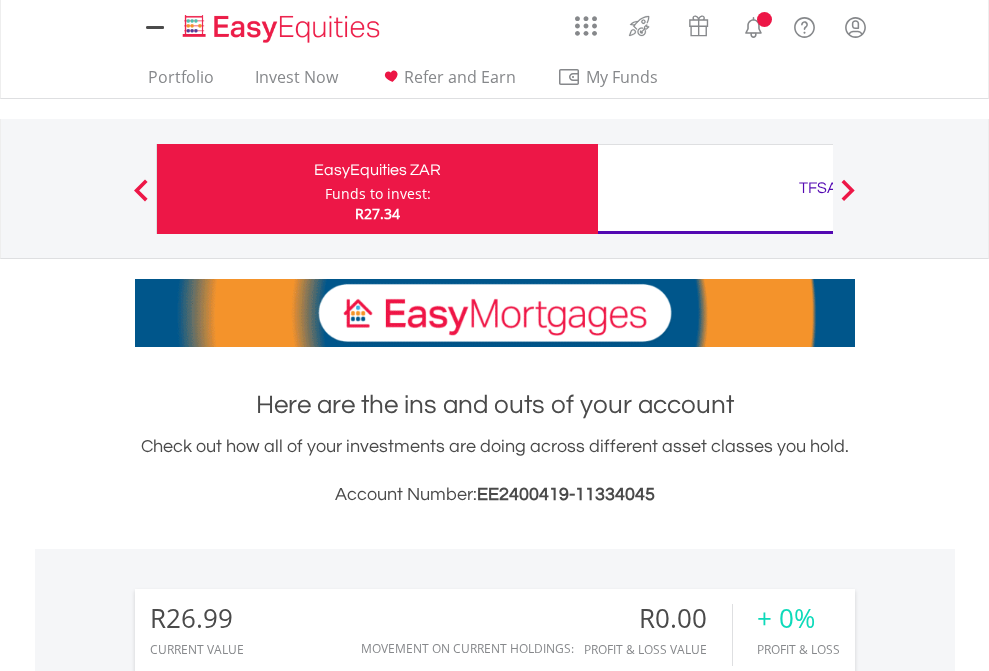 scroll, scrollTop: 0, scrollLeft: 0, axis: both 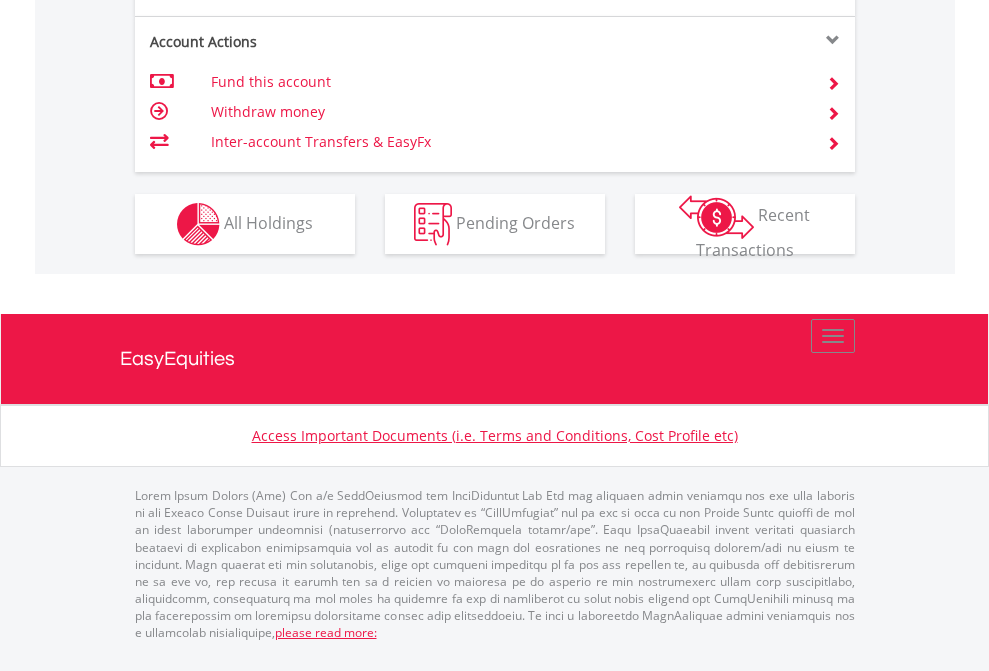 click on "Investment types" at bounding box center [706, -337] 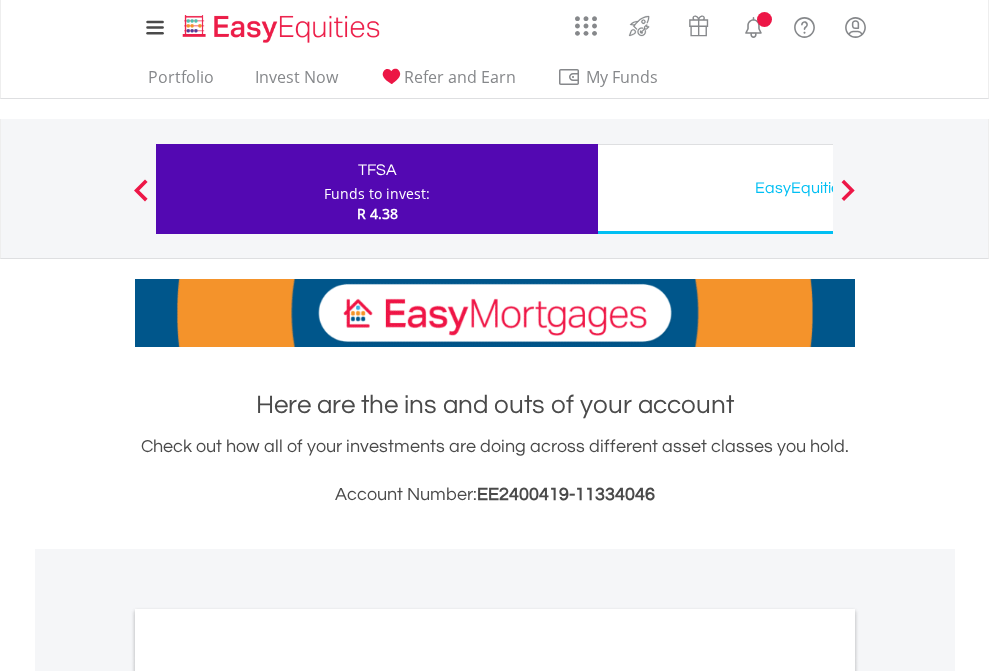 scroll, scrollTop: 0, scrollLeft: 0, axis: both 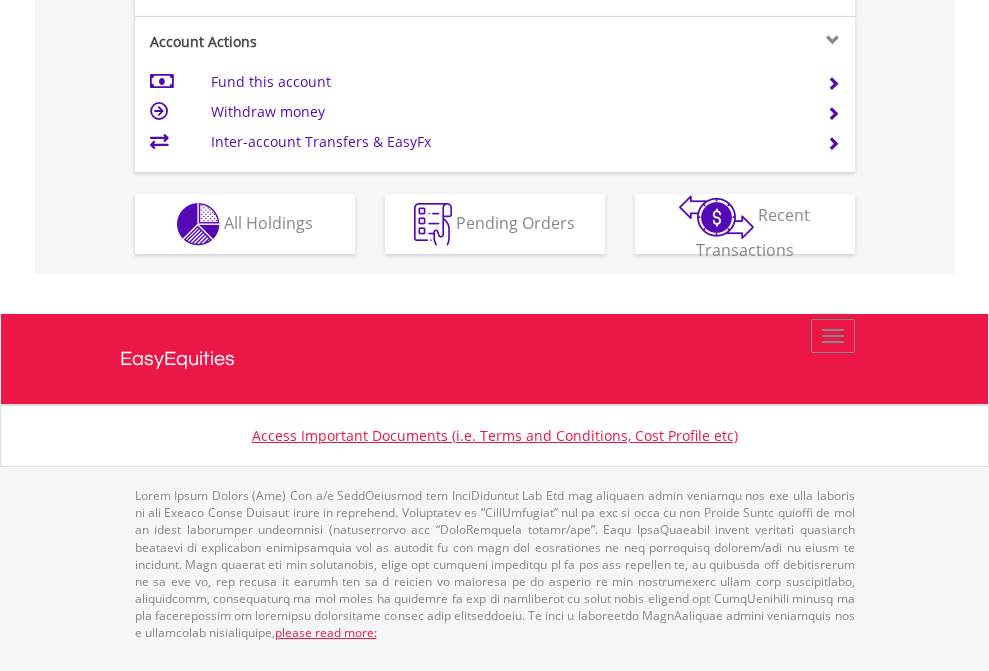click on "Investment types" at bounding box center (706, -337) 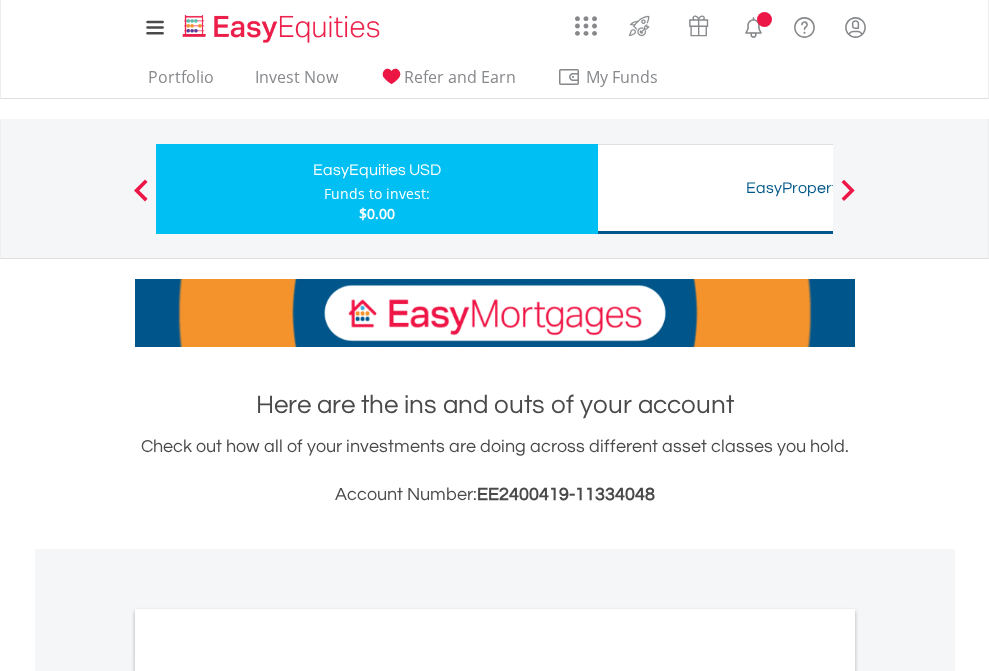 scroll, scrollTop: 0, scrollLeft: 0, axis: both 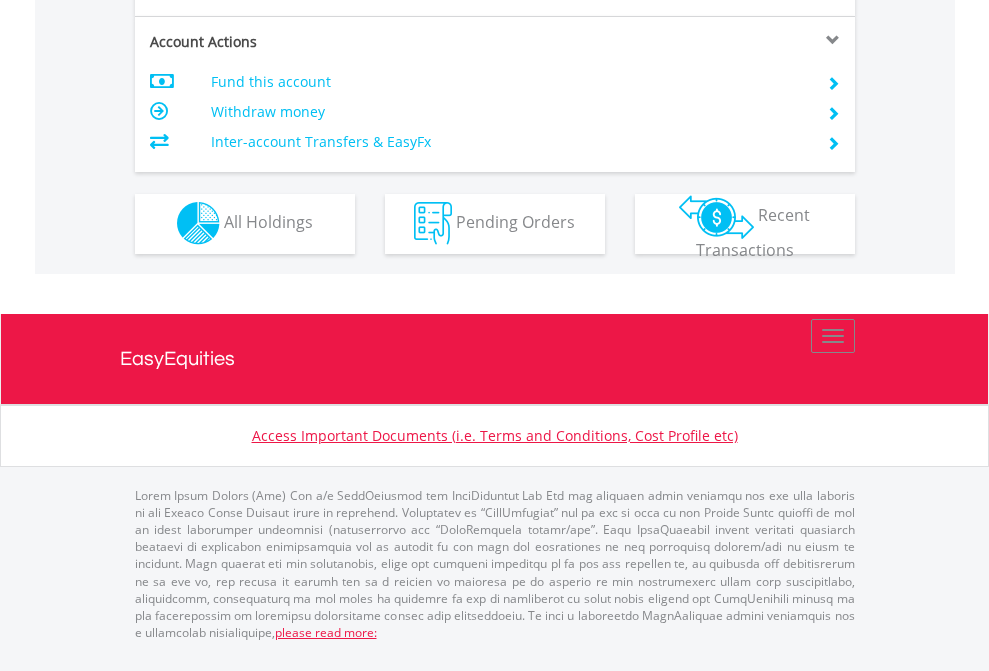 click on "Investment types" at bounding box center [706, -353] 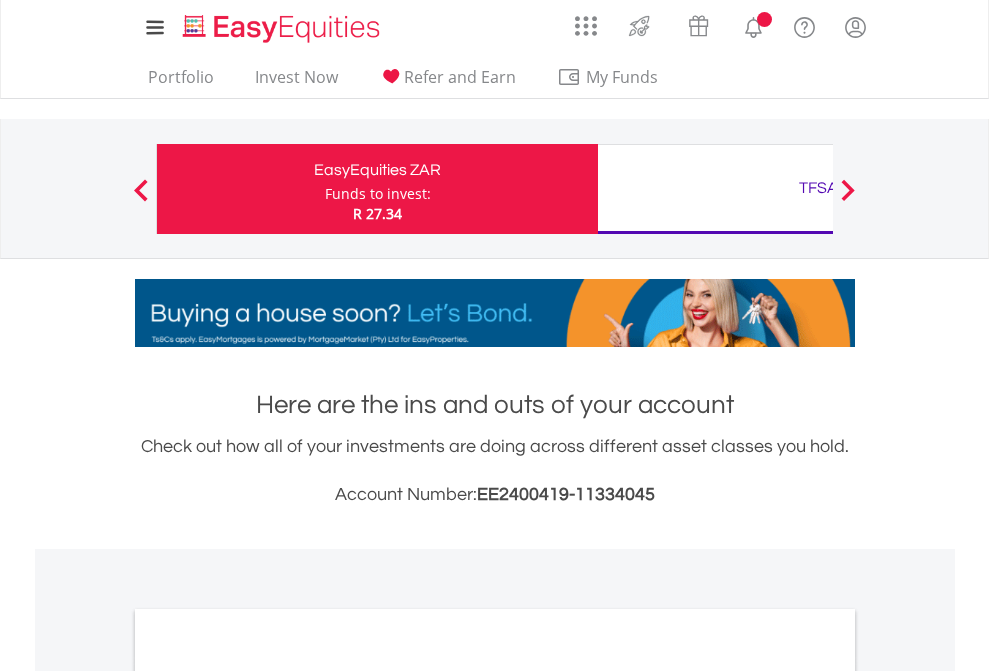 scroll, scrollTop: 0, scrollLeft: 0, axis: both 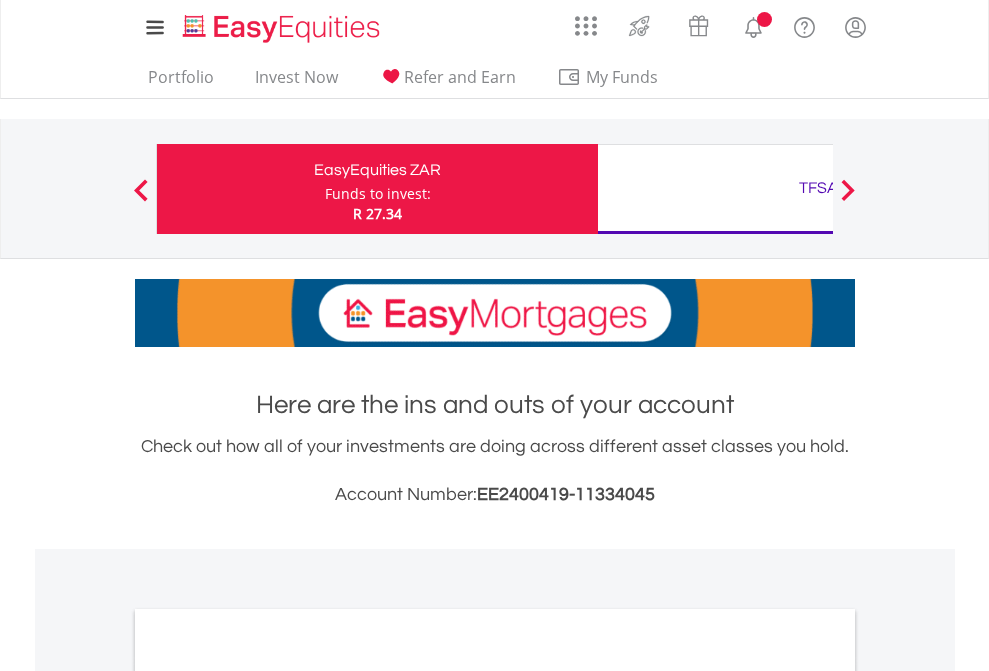 click on "All Holdings" at bounding box center (268, 1096) 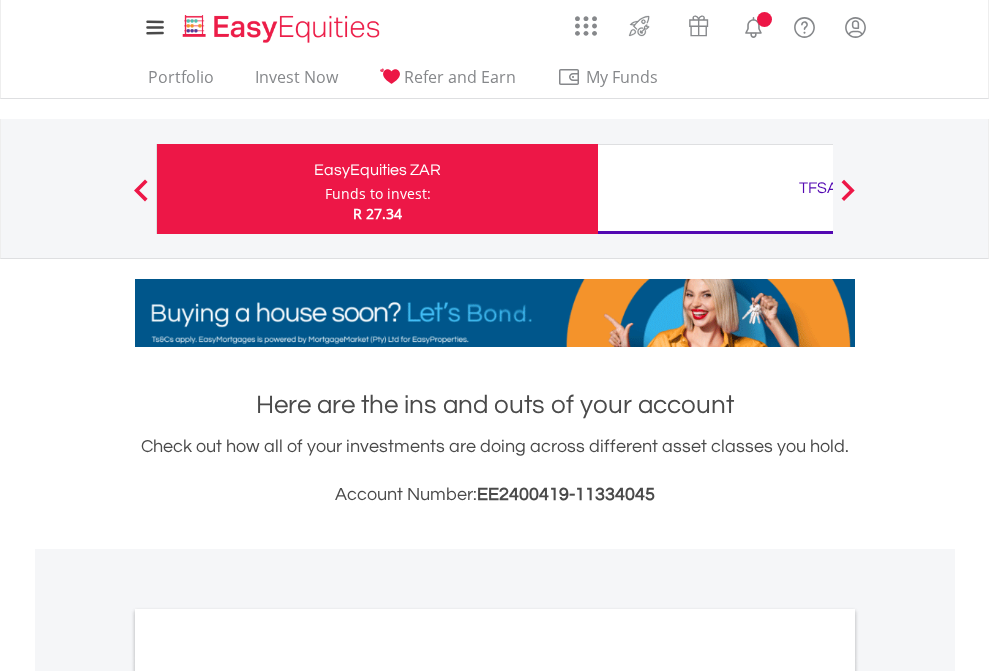 scroll, scrollTop: 1202, scrollLeft: 0, axis: vertical 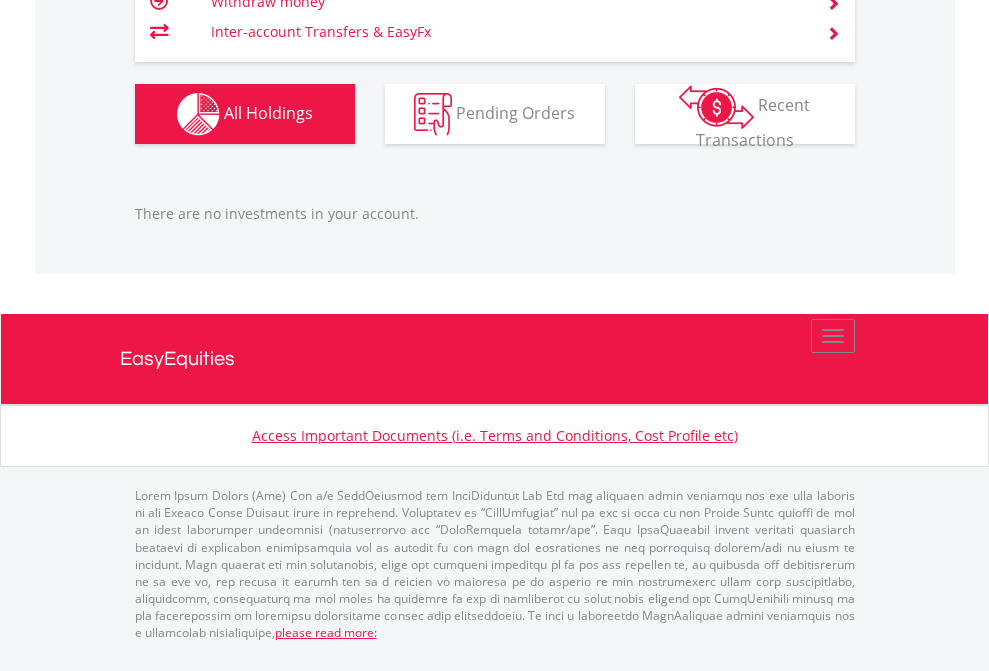 click on "TFSA" at bounding box center (818, -1166) 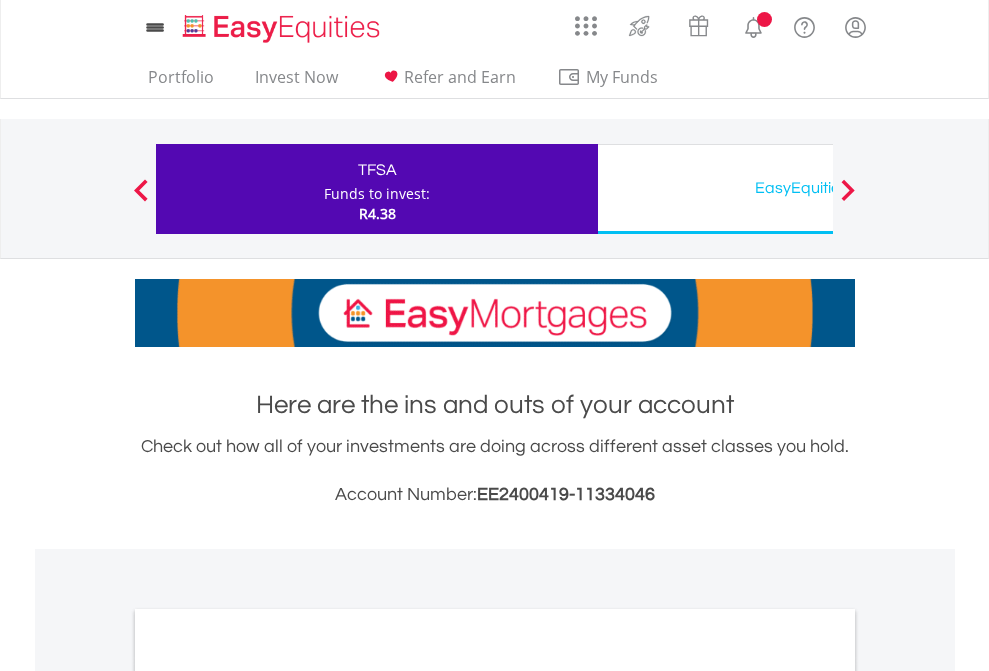 scroll, scrollTop: 0, scrollLeft: 0, axis: both 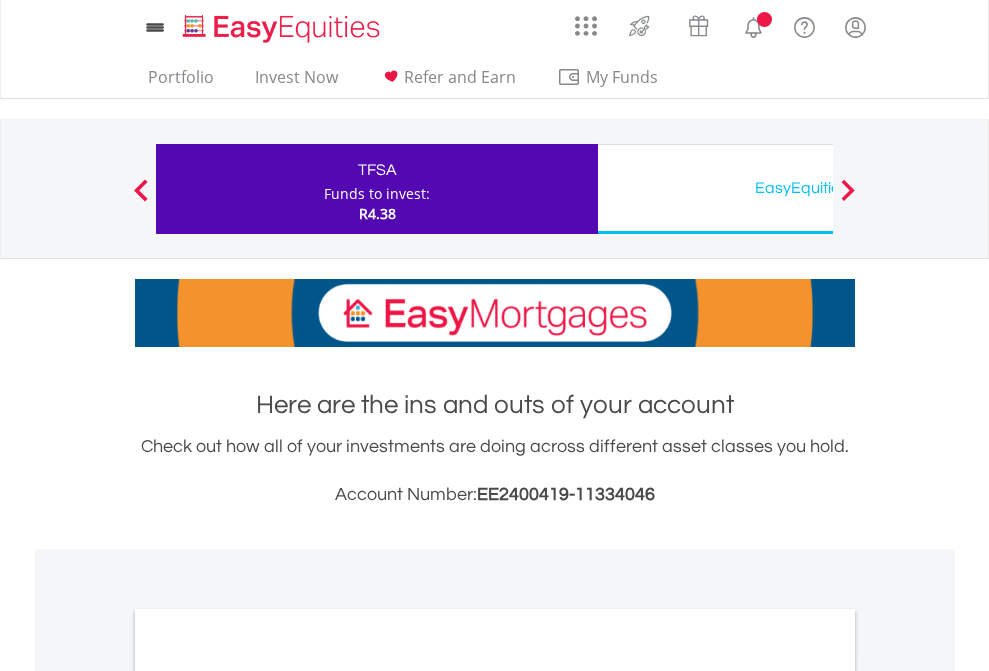 click on "All Holdings" at bounding box center (268, 1096) 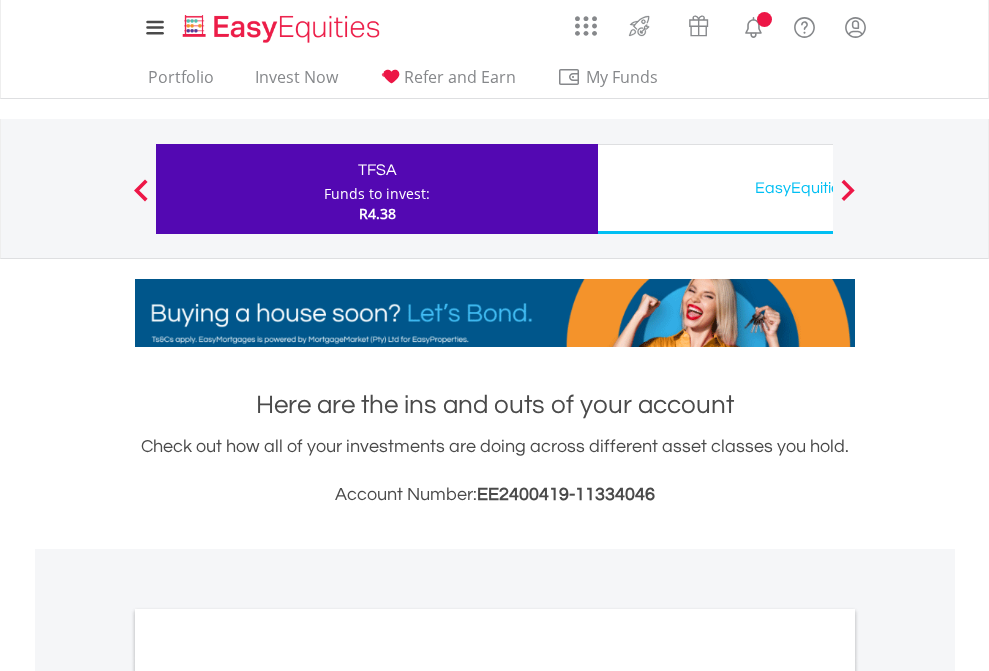 scroll, scrollTop: 1202, scrollLeft: 0, axis: vertical 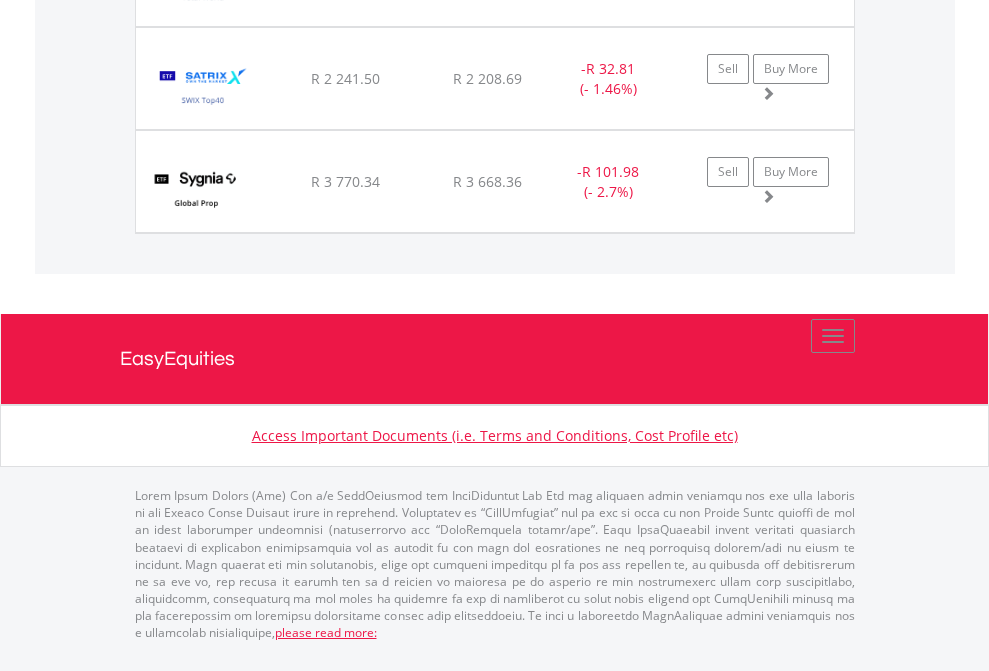 click on "EasyEquities USD" at bounding box center (818, -1174) 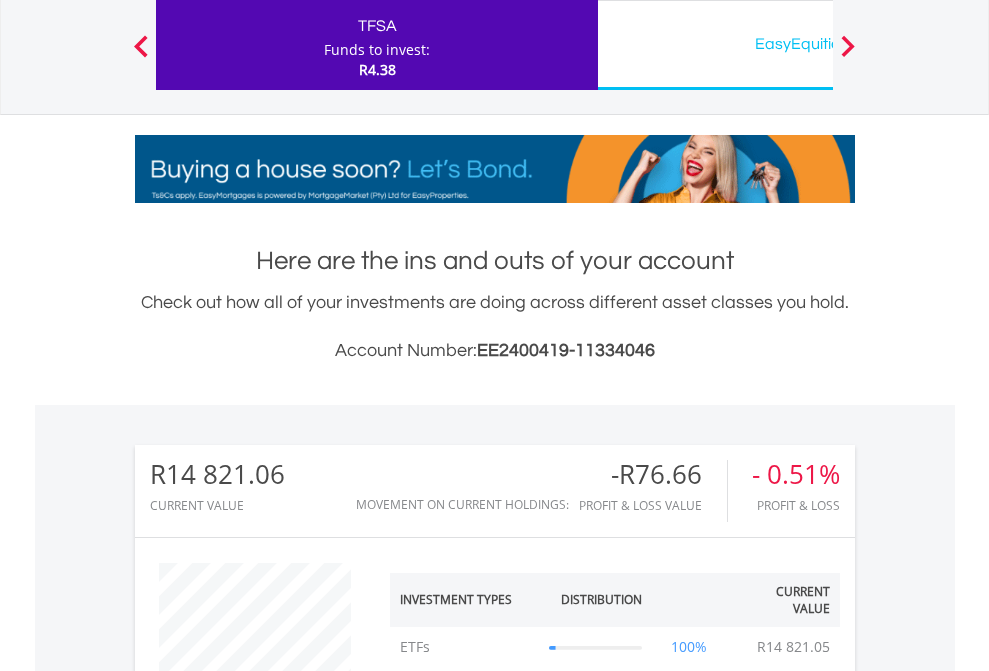 scroll, scrollTop: 999808, scrollLeft: 999687, axis: both 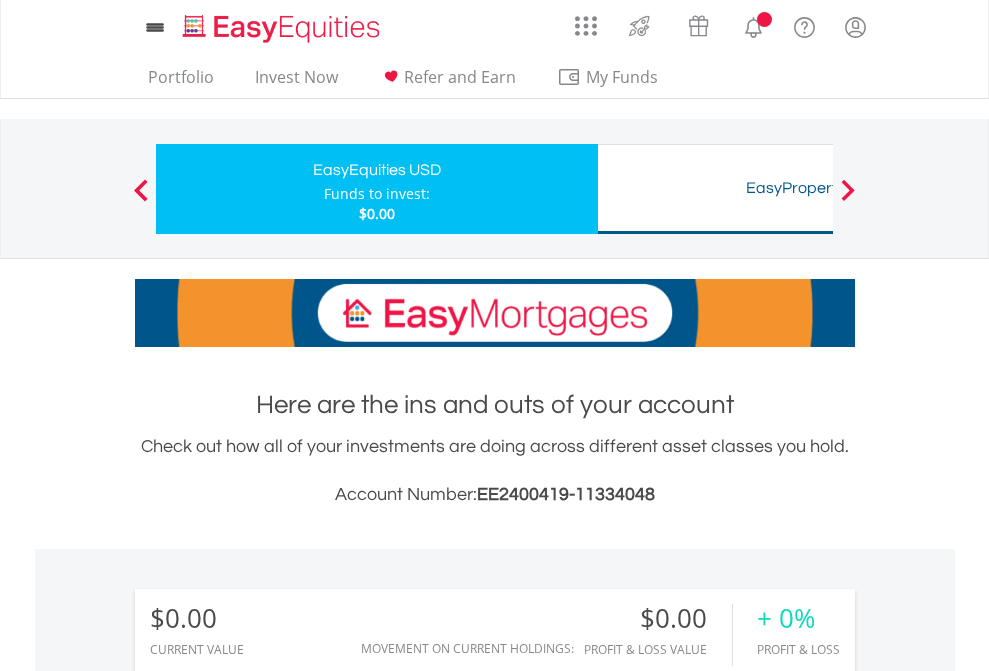 click on "All Holdings" at bounding box center (268, 1442) 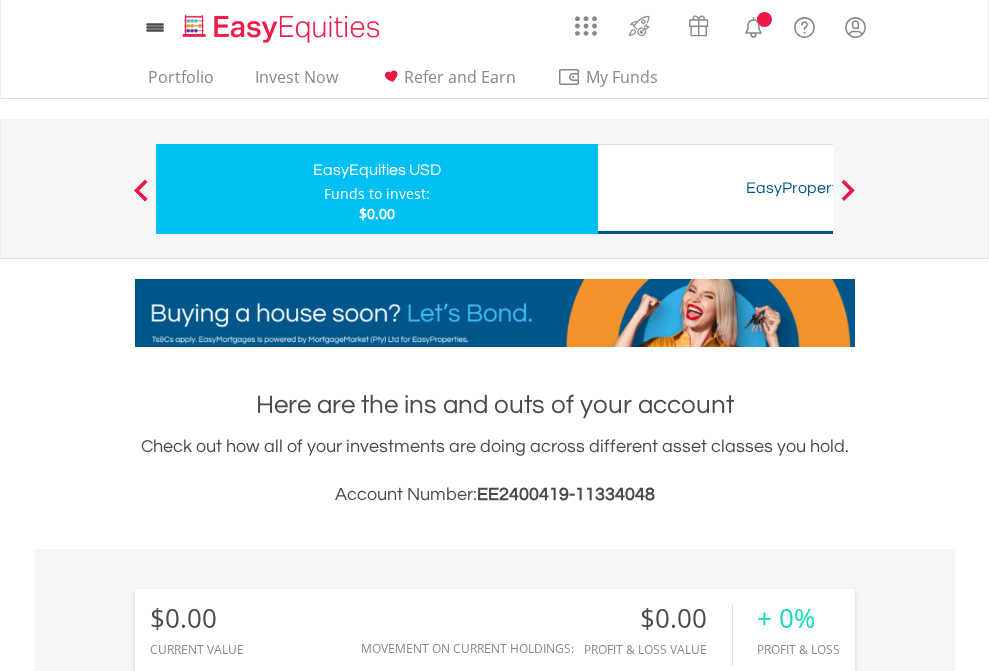 scroll, scrollTop: 999808, scrollLeft: 999687, axis: both 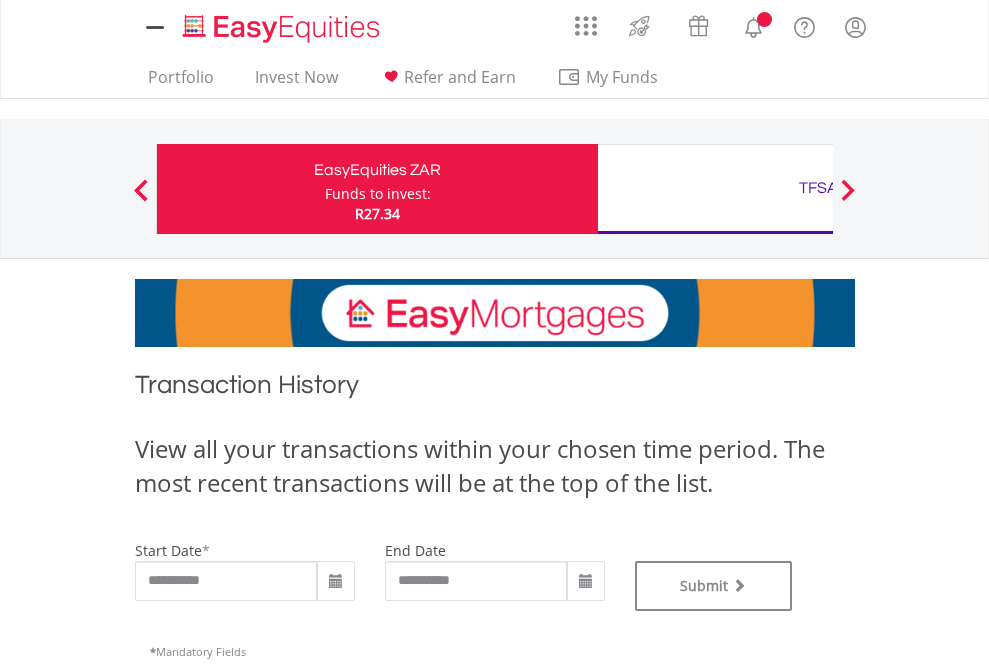type on "**********" 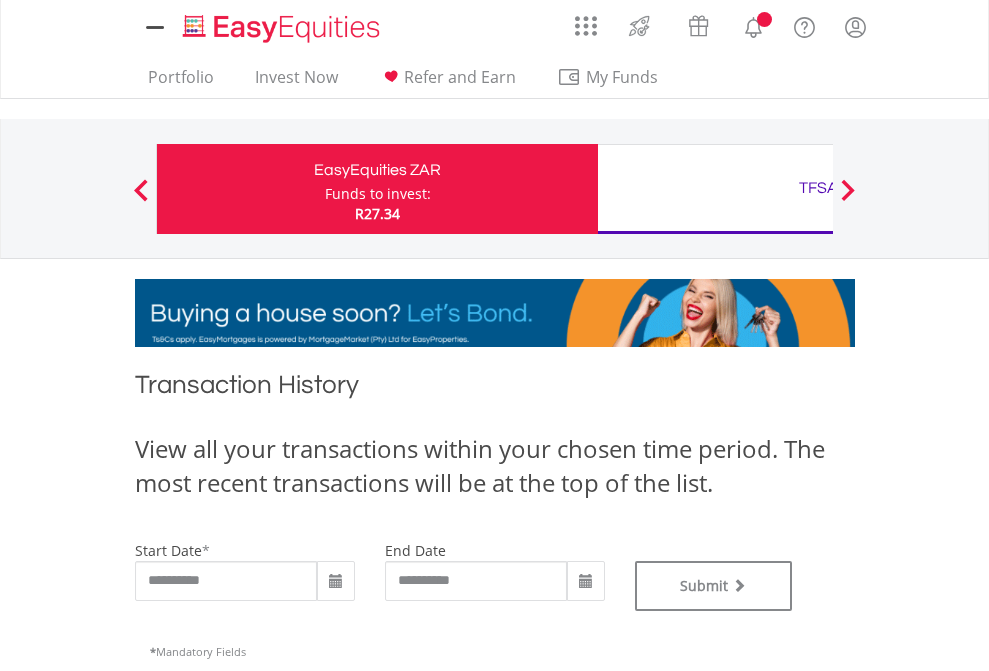 scroll, scrollTop: 0, scrollLeft: 0, axis: both 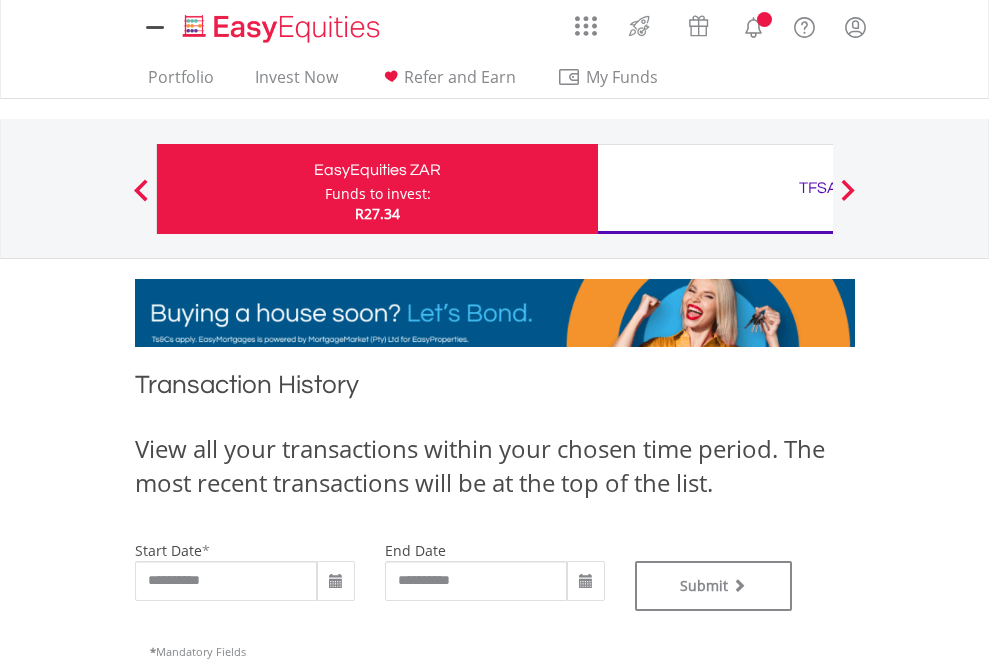 type on "**********" 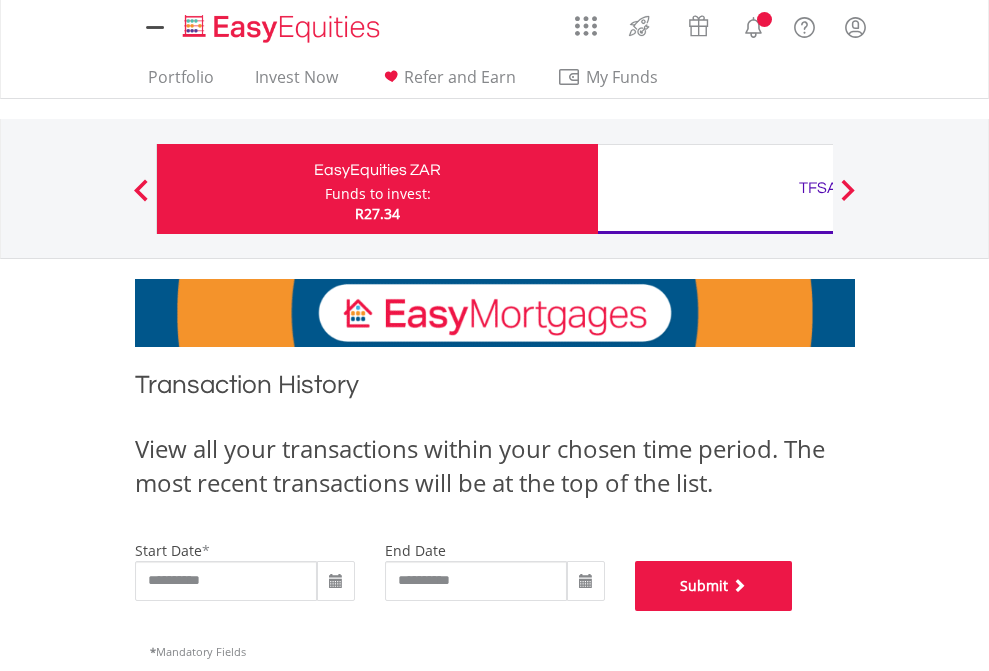 click on "Submit" at bounding box center [714, 586] 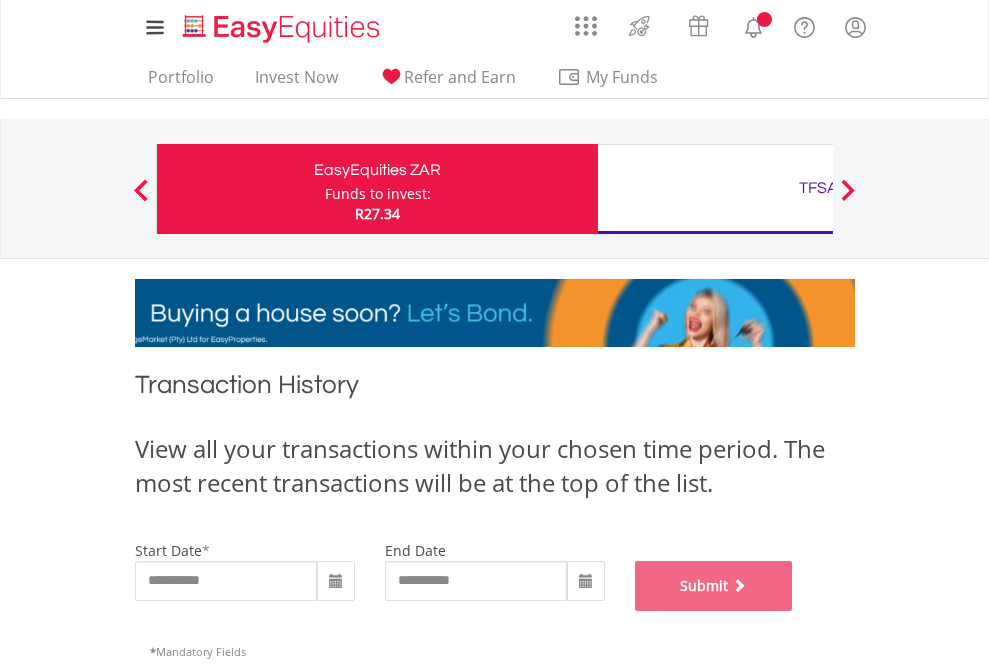 scroll, scrollTop: 811, scrollLeft: 0, axis: vertical 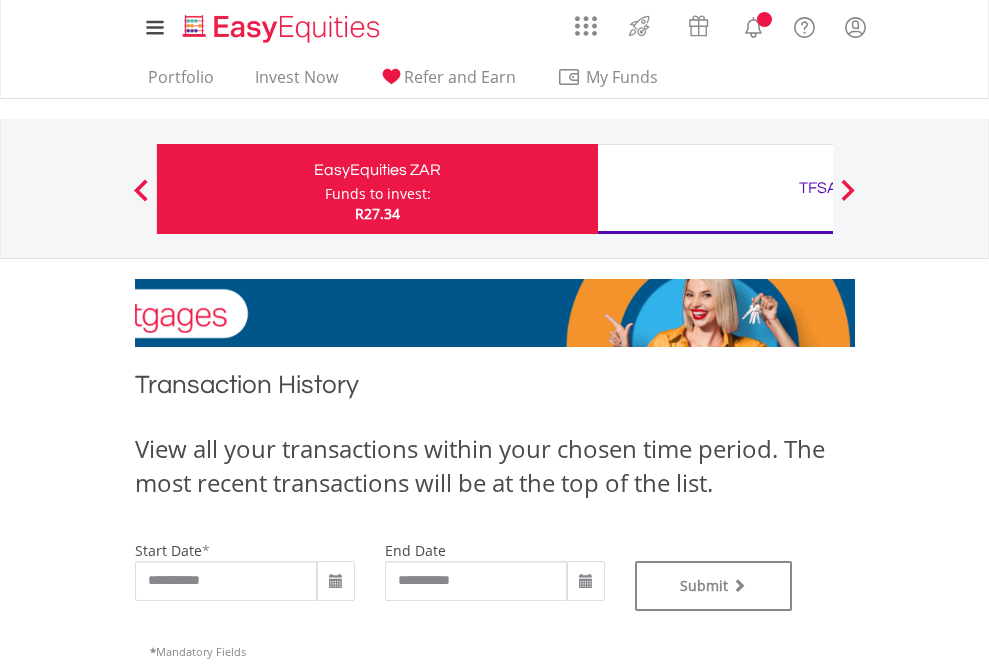 click on "TFSA" at bounding box center [818, 188] 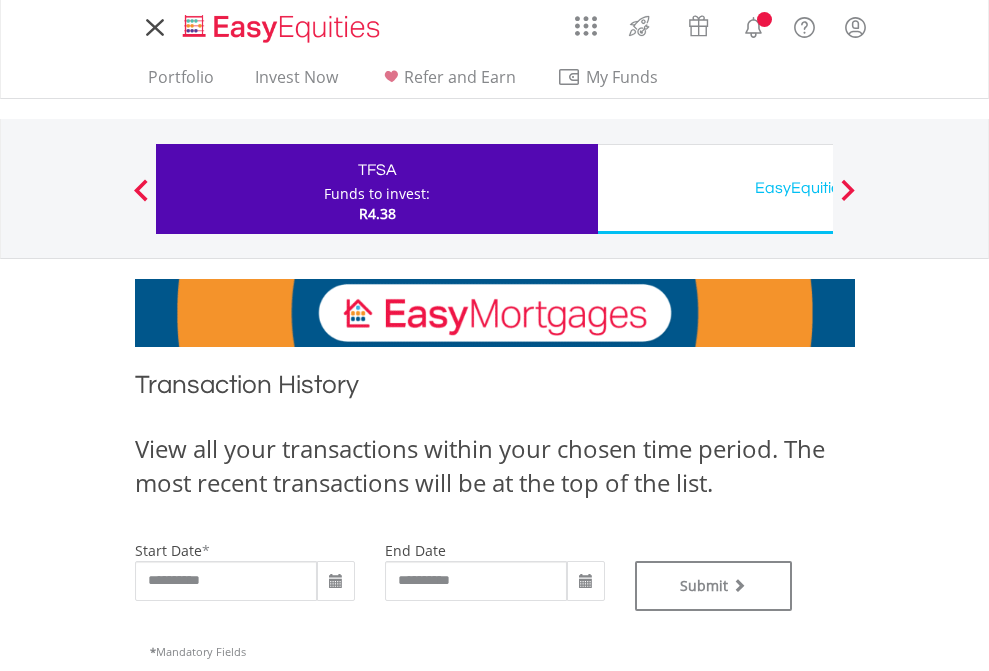 scroll, scrollTop: 0, scrollLeft: 0, axis: both 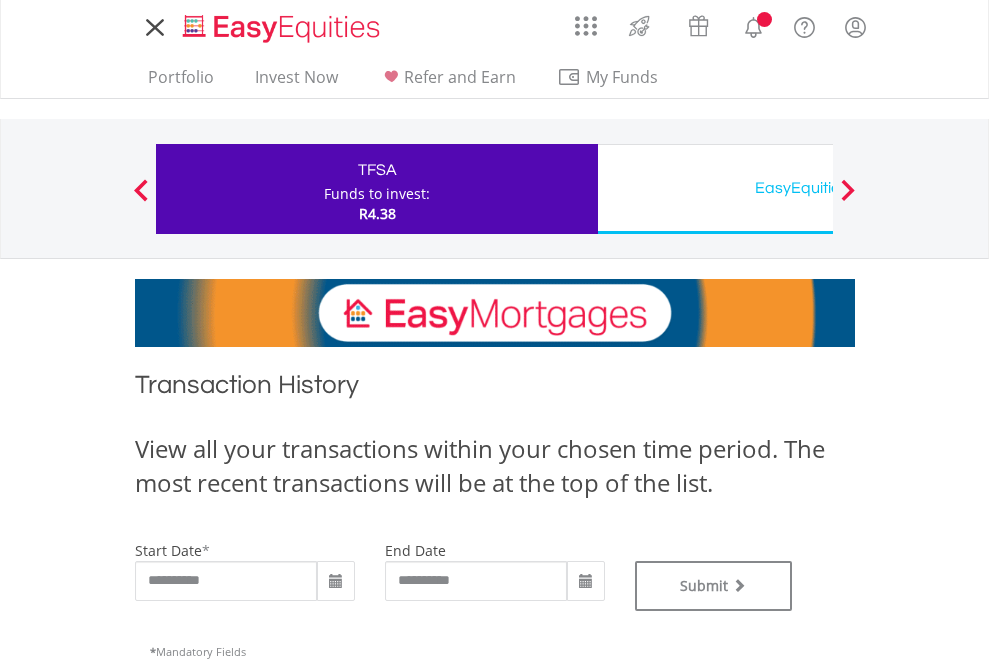 type on "**********" 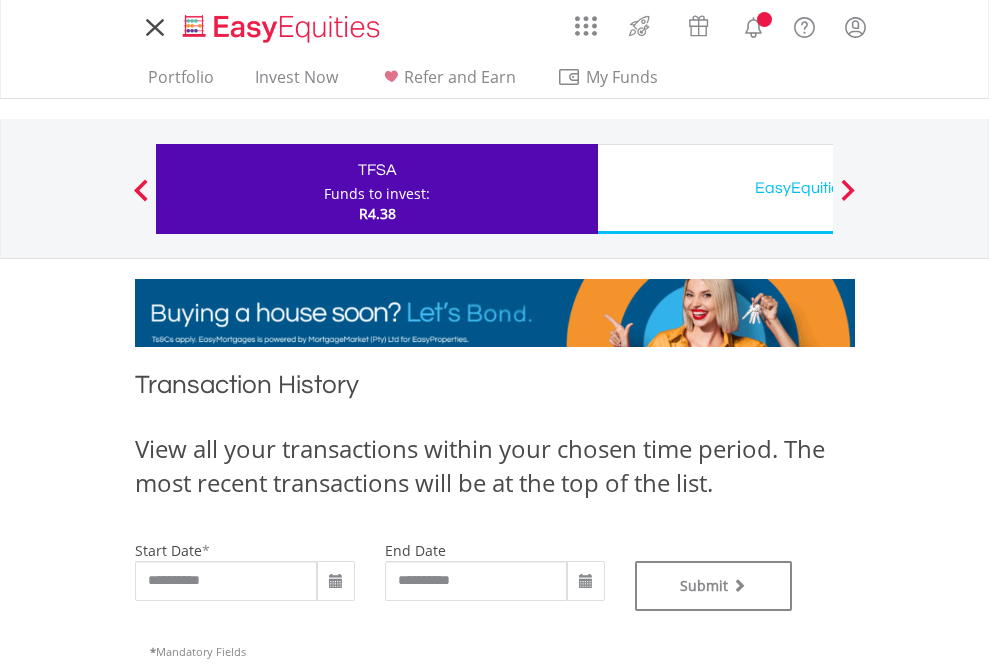 type on "**********" 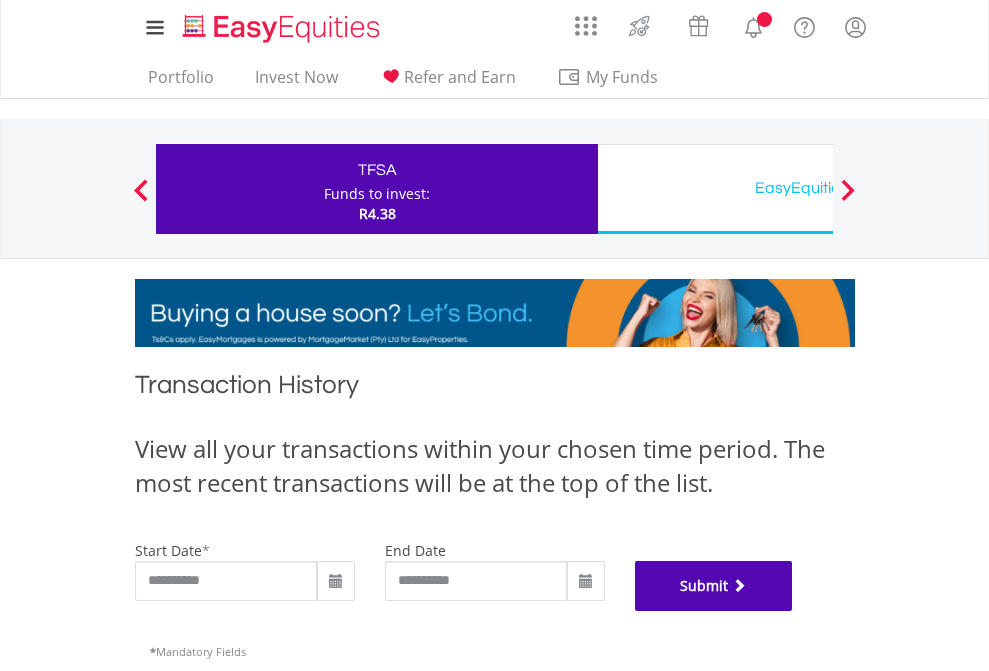 click on "Submit" at bounding box center [714, 586] 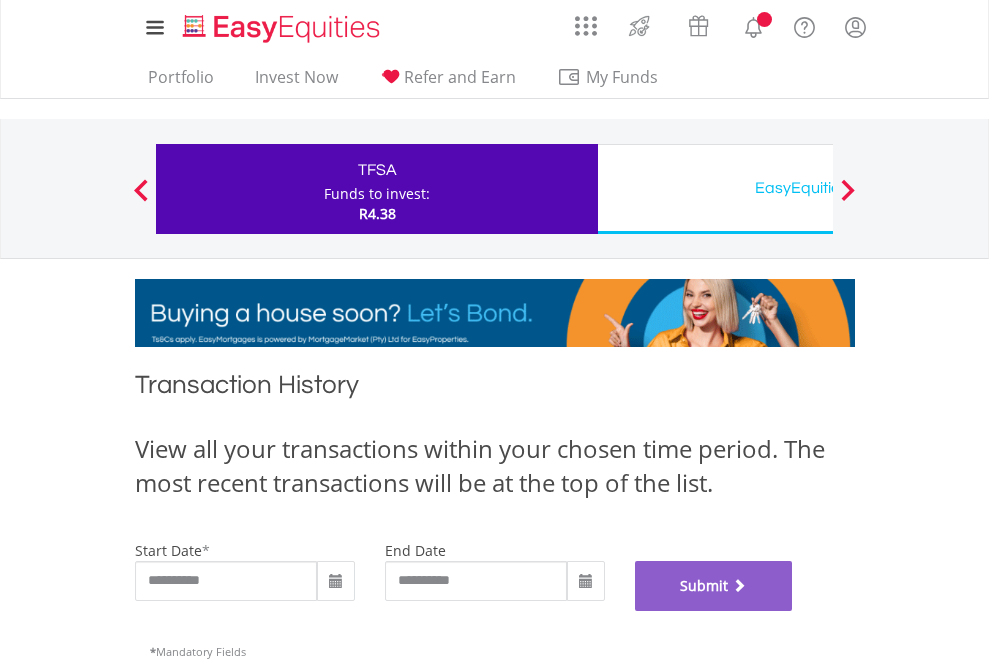 scroll, scrollTop: 811, scrollLeft: 0, axis: vertical 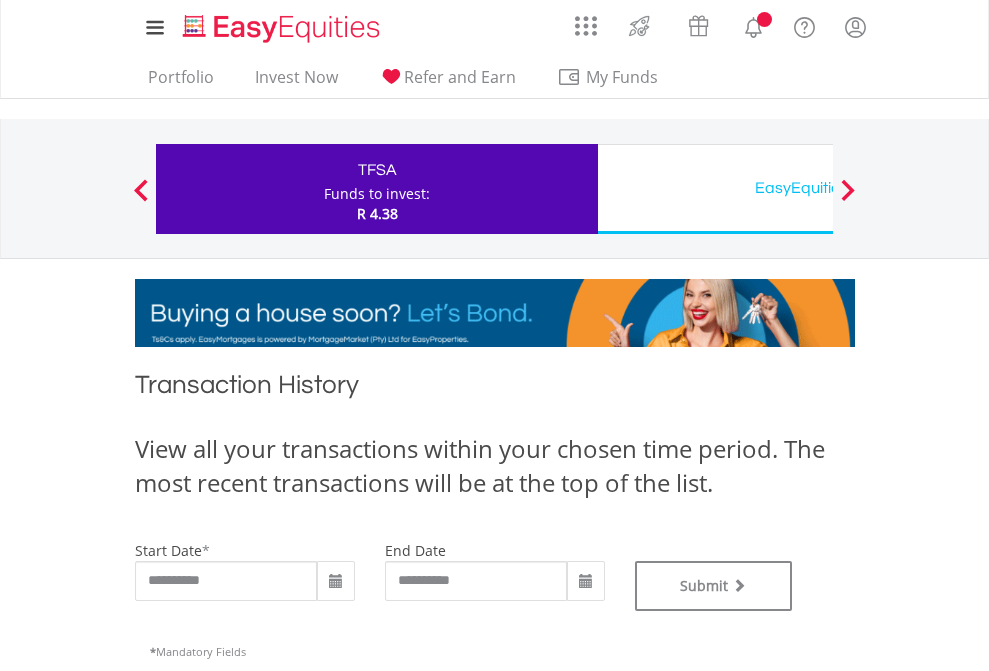 click on "EasyEquities USD" at bounding box center (818, 188) 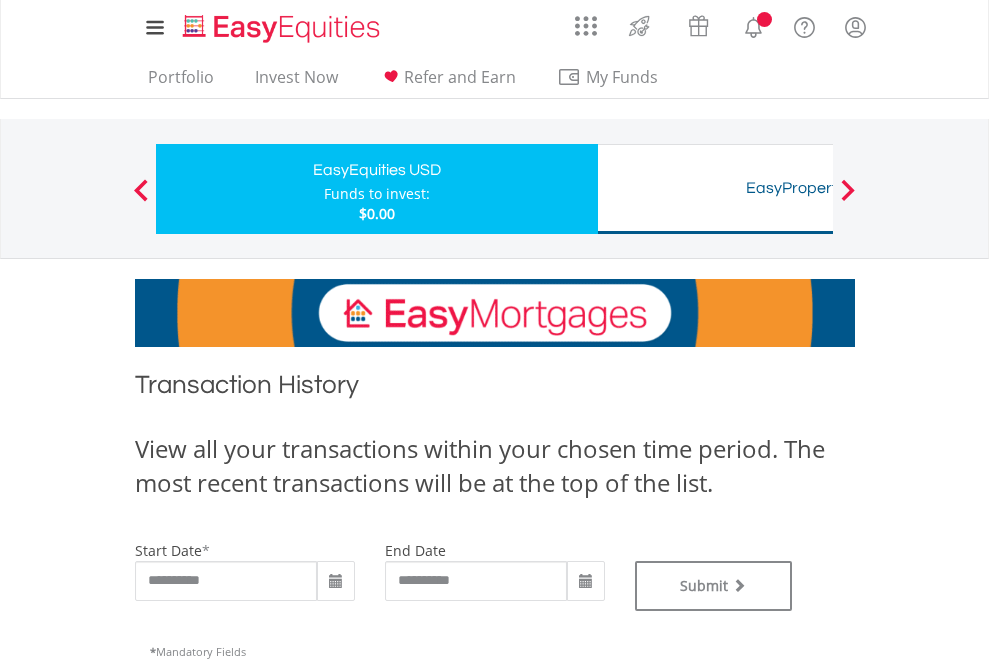 scroll, scrollTop: 0, scrollLeft: 0, axis: both 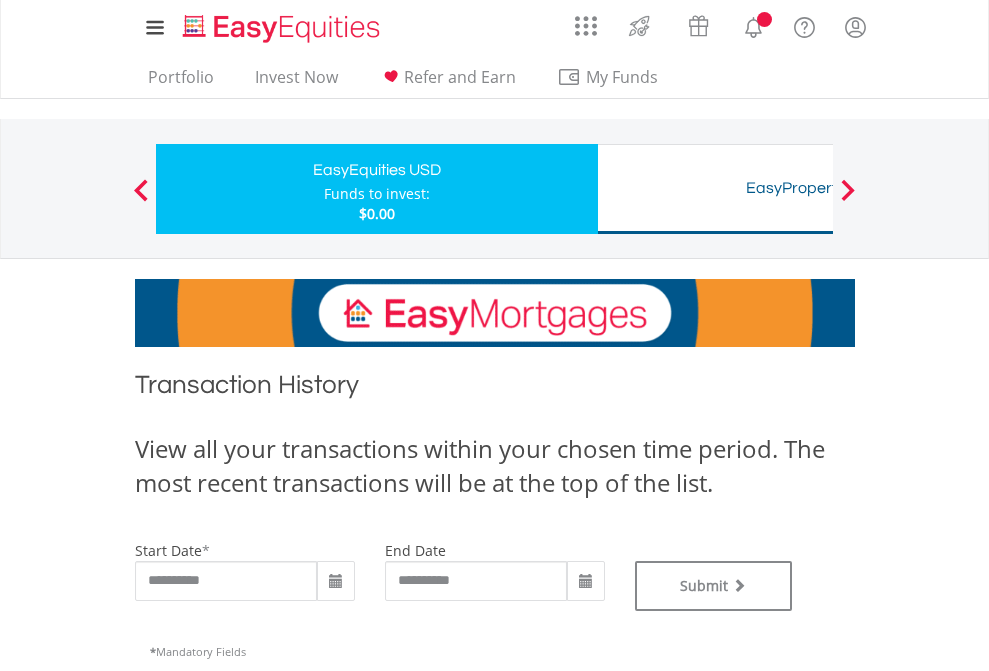 type on "**********" 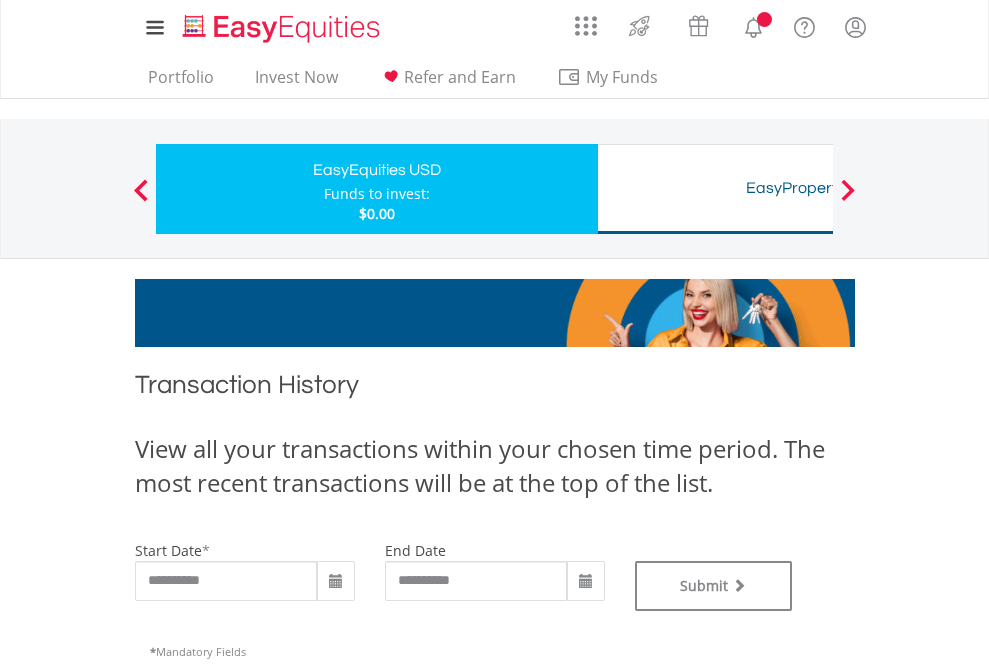 type on "**********" 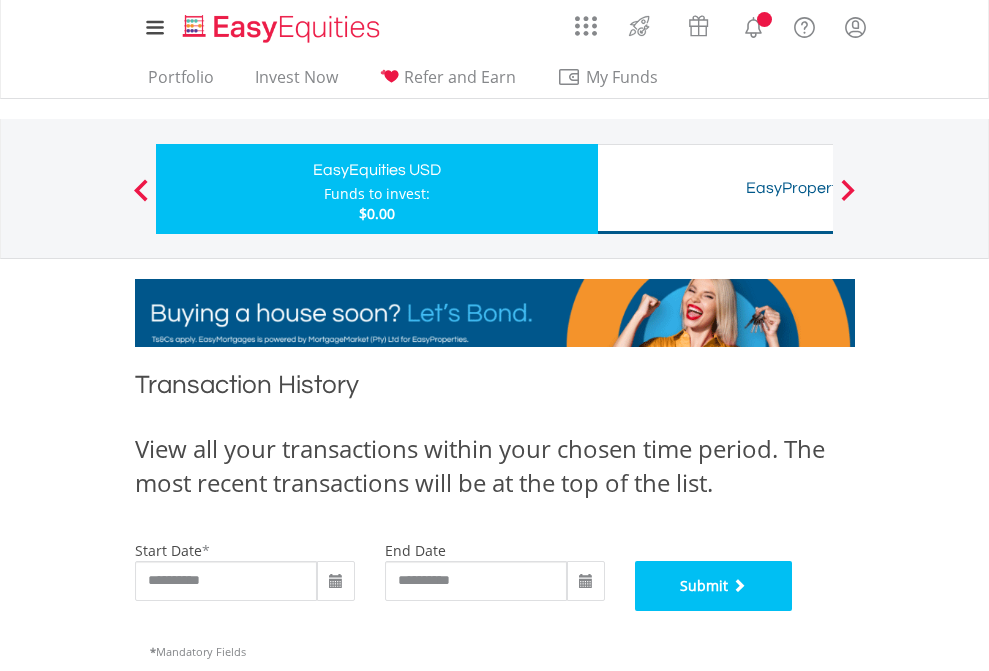 click on "Submit" at bounding box center [714, 586] 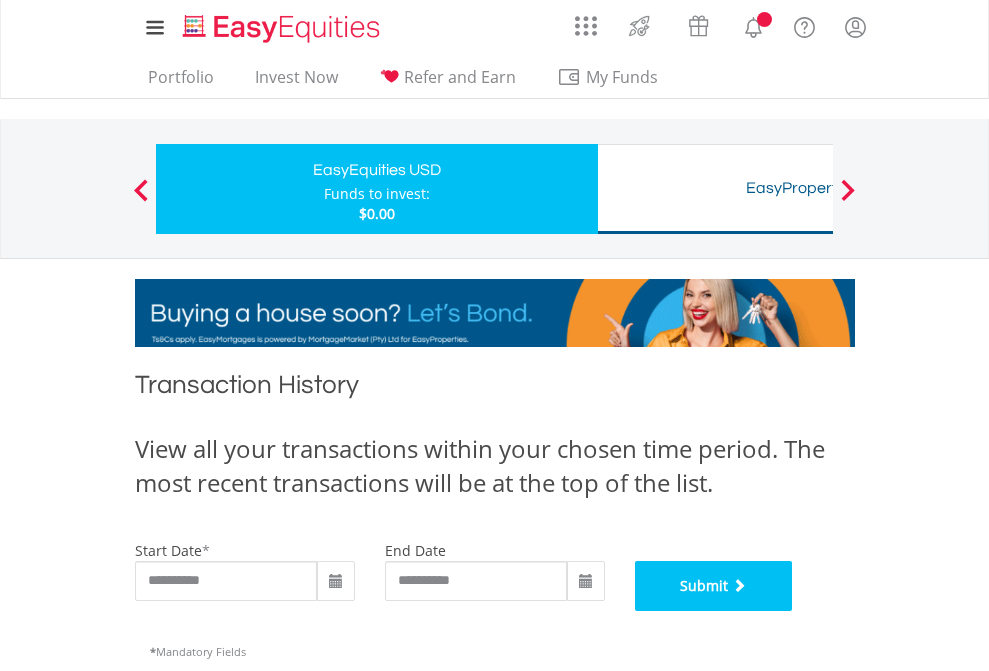 scroll, scrollTop: 811, scrollLeft: 0, axis: vertical 